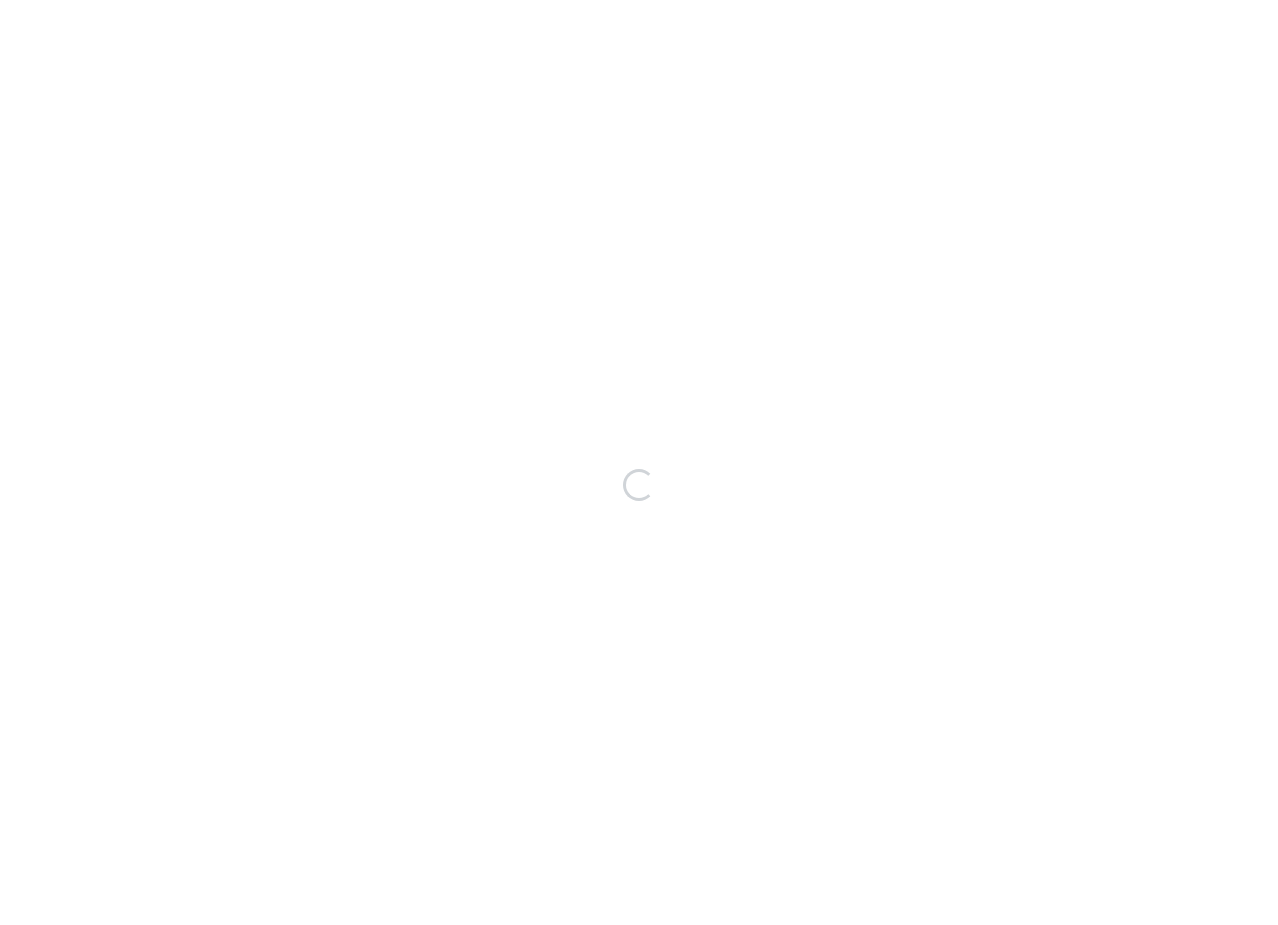 scroll, scrollTop: 0, scrollLeft: 0, axis: both 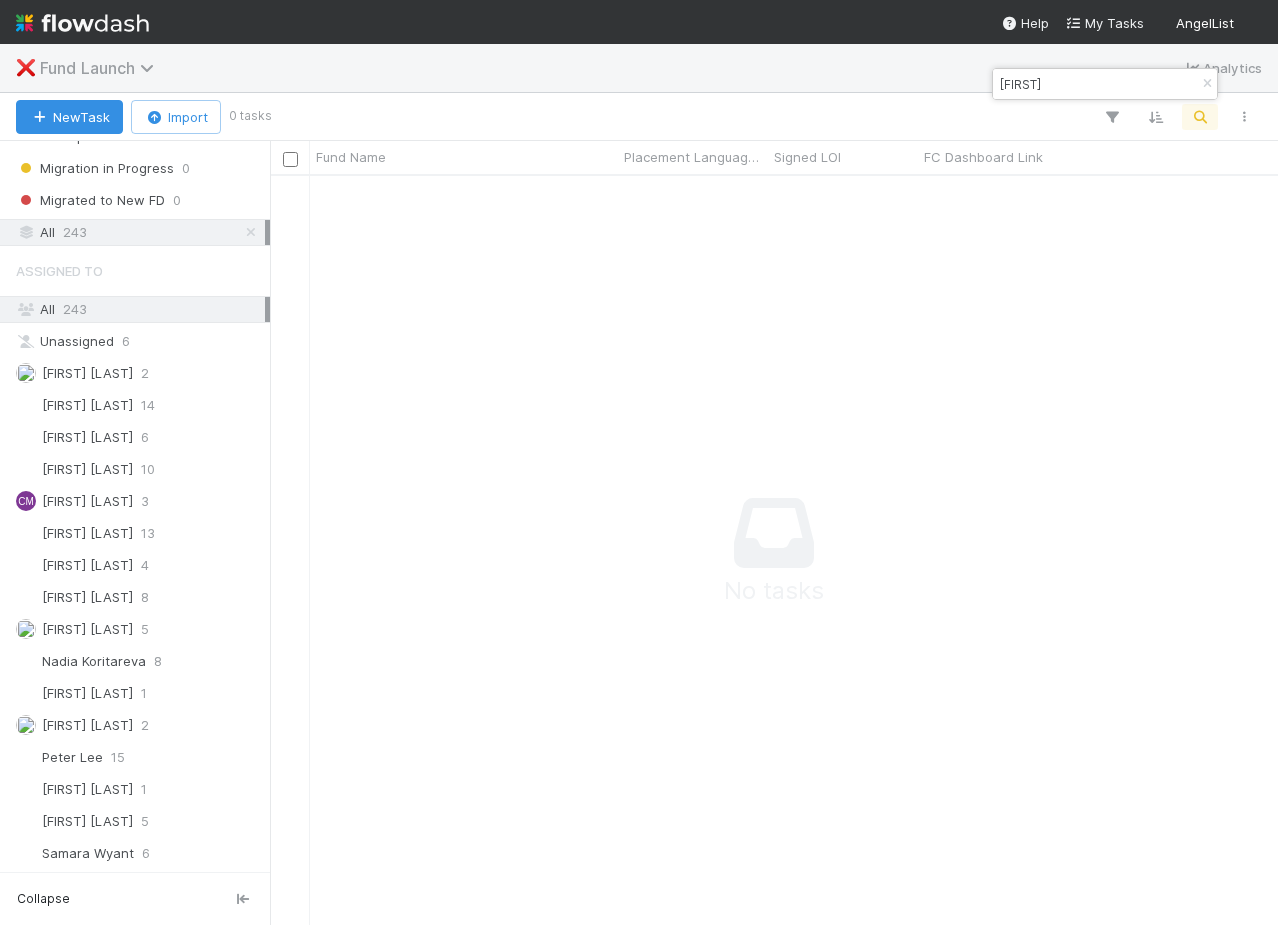 click on "Fund Launch" at bounding box center [102, 68] 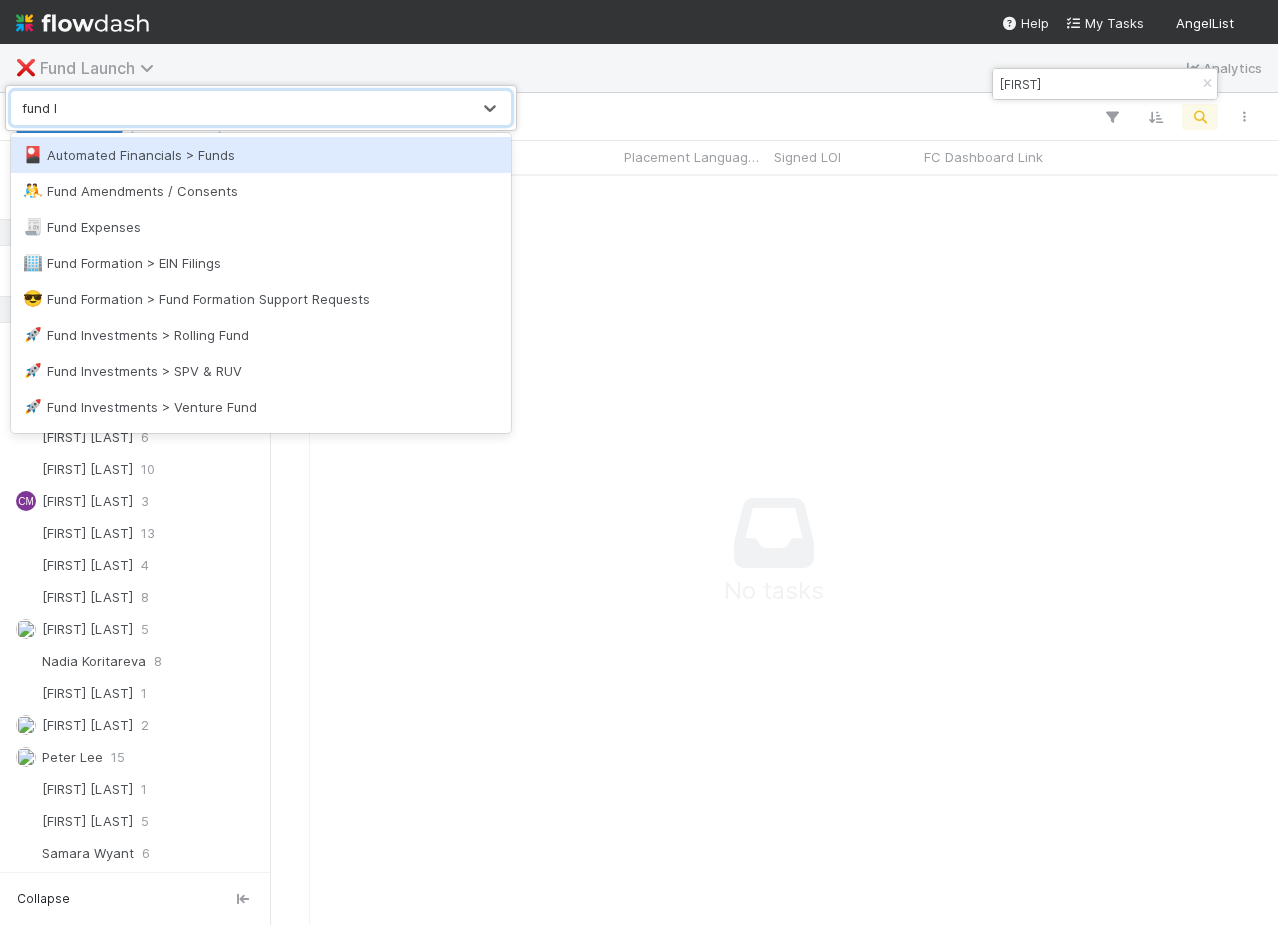 type on "fund la" 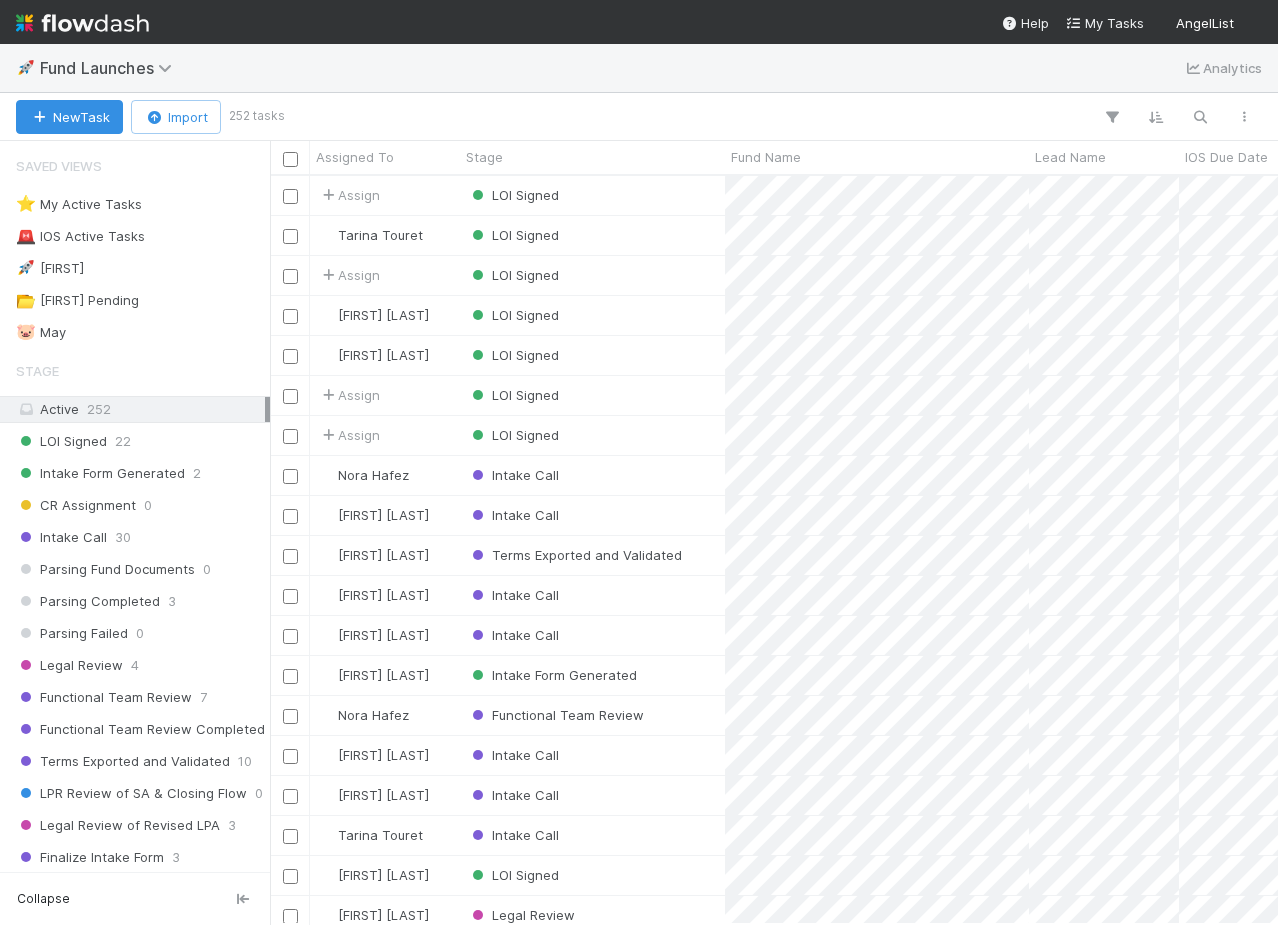 scroll, scrollTop: 748, scrollLeft: 1008, axis: both 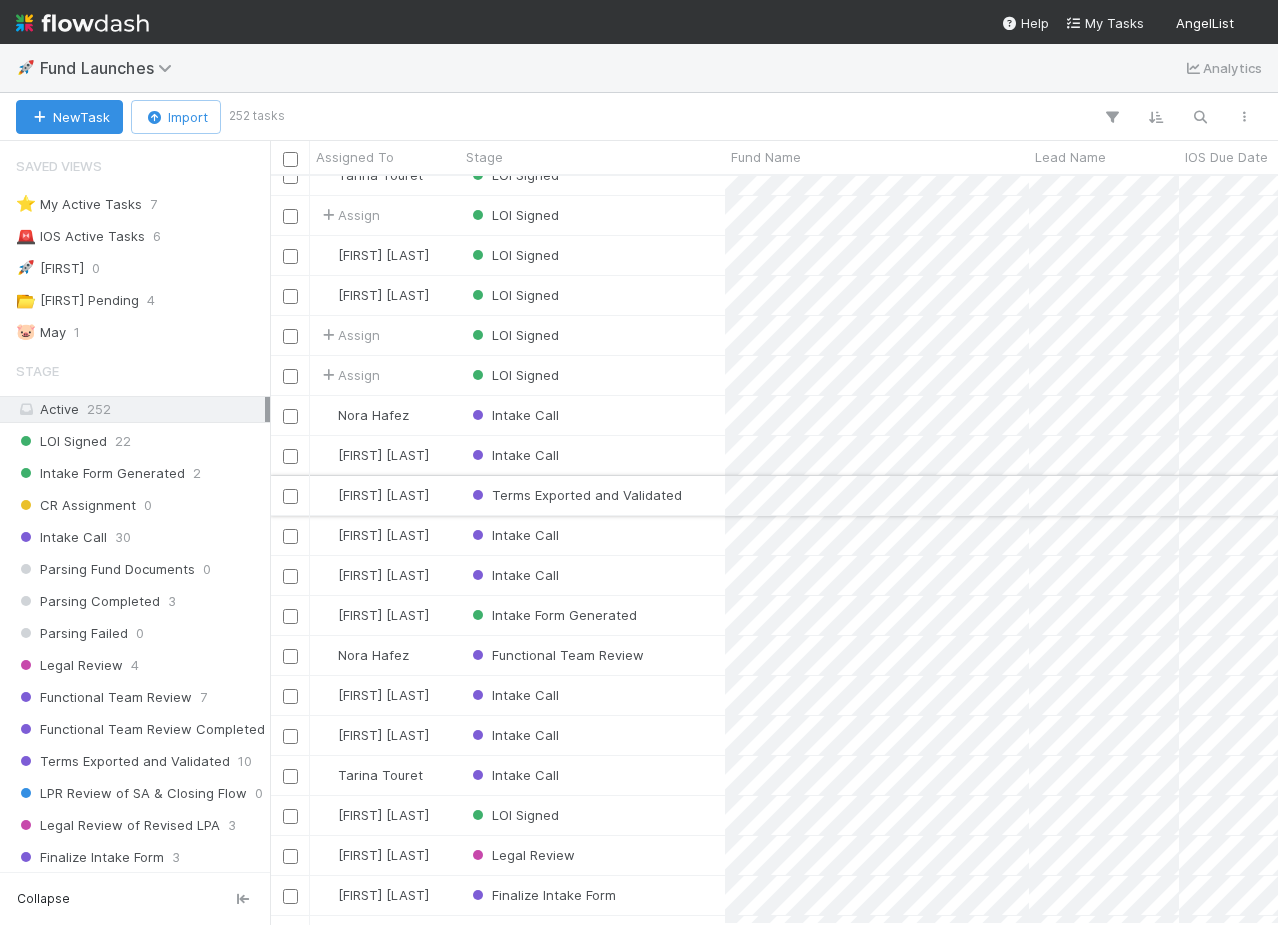 click on "Terms Exported and Validated" at bounding box center (592, 495) 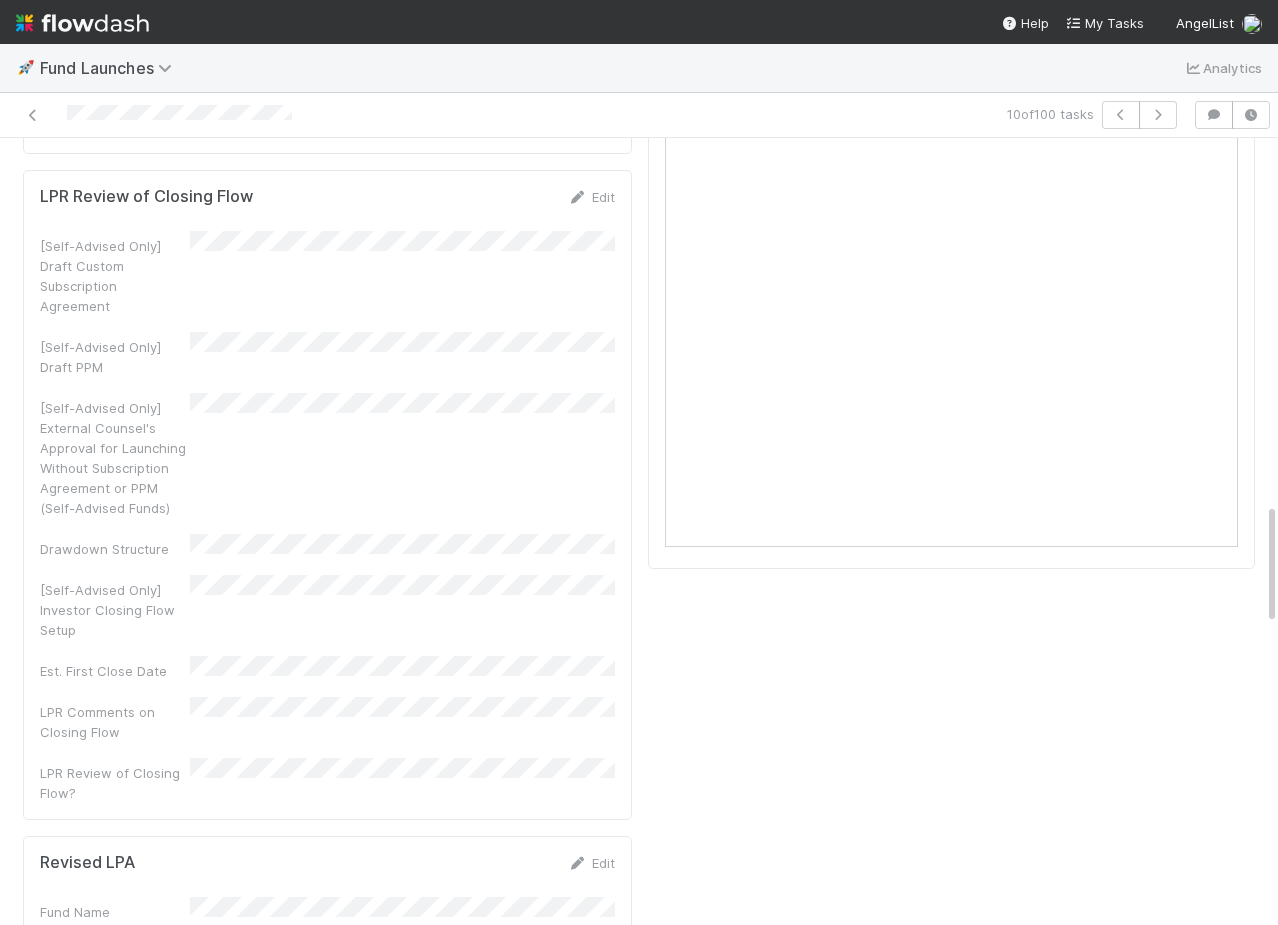 scroll, scrollTop: 2114, scrollLeft: 0, axis: vertical 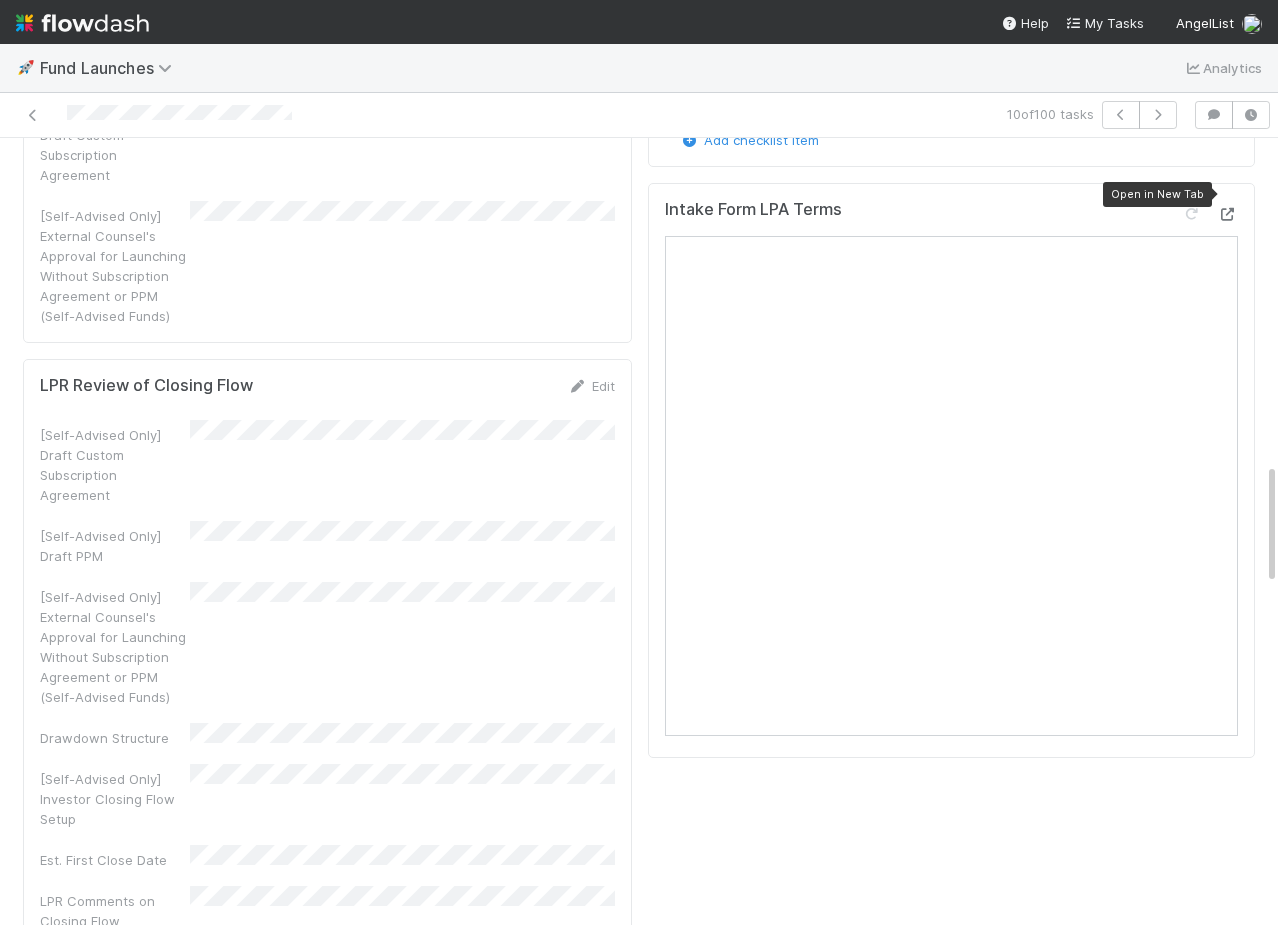click at bounding box center (1228, 214) 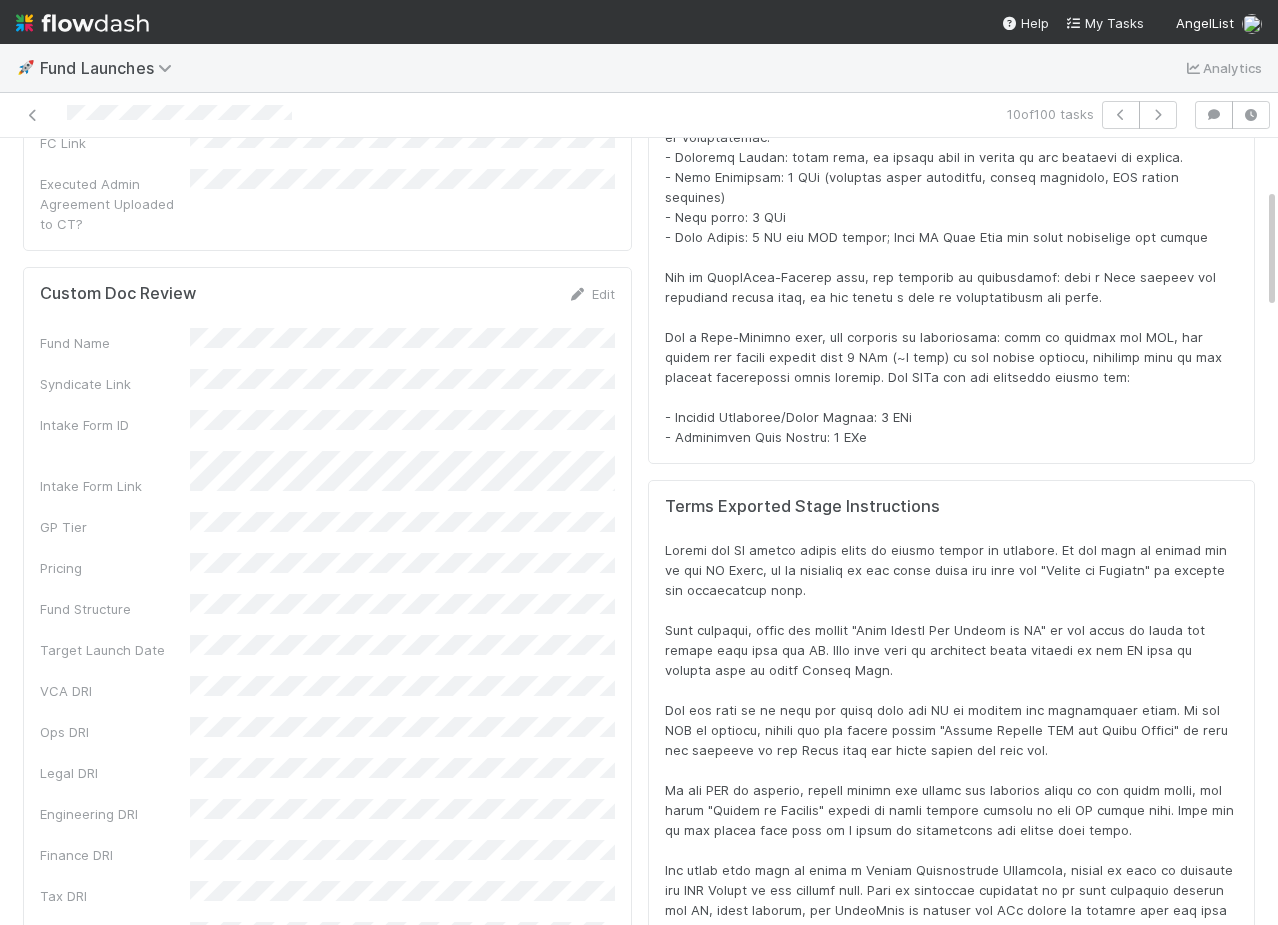 scroll, scrollTop: 0, scrollLeft: 0, axis: both 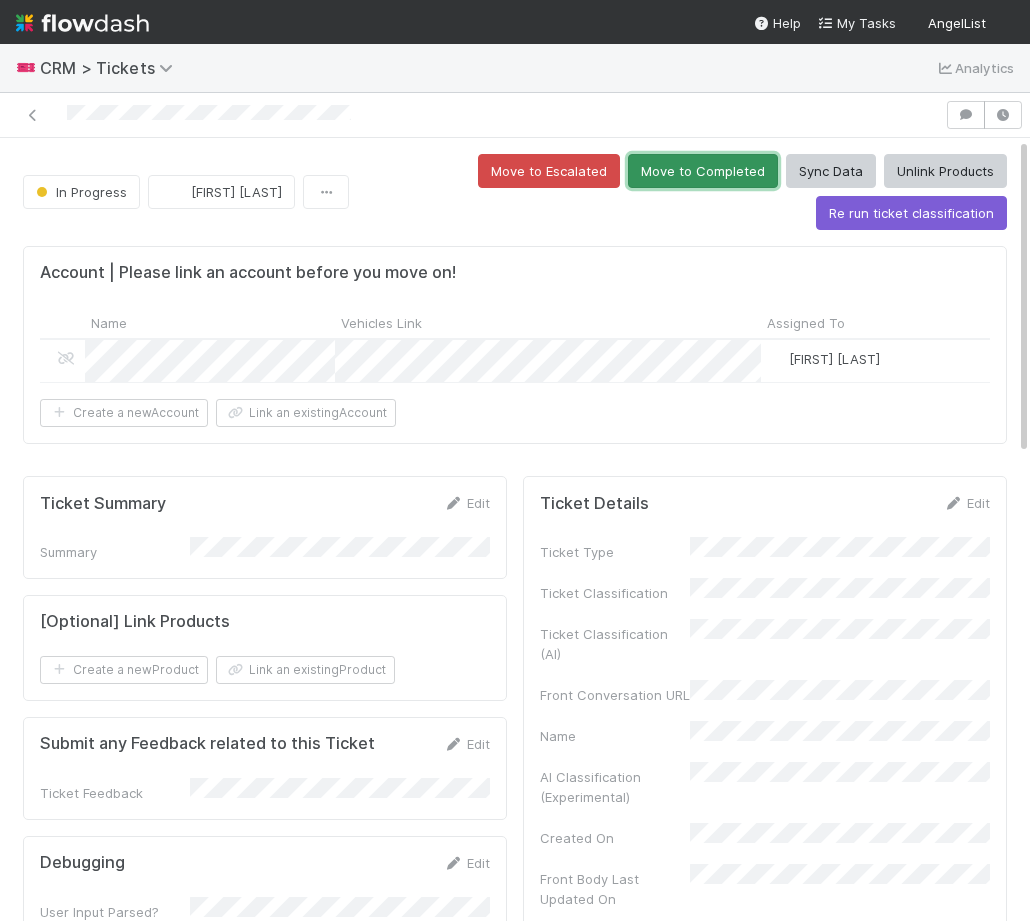 click on "Move to Completed" at bounding box center [703, 171] 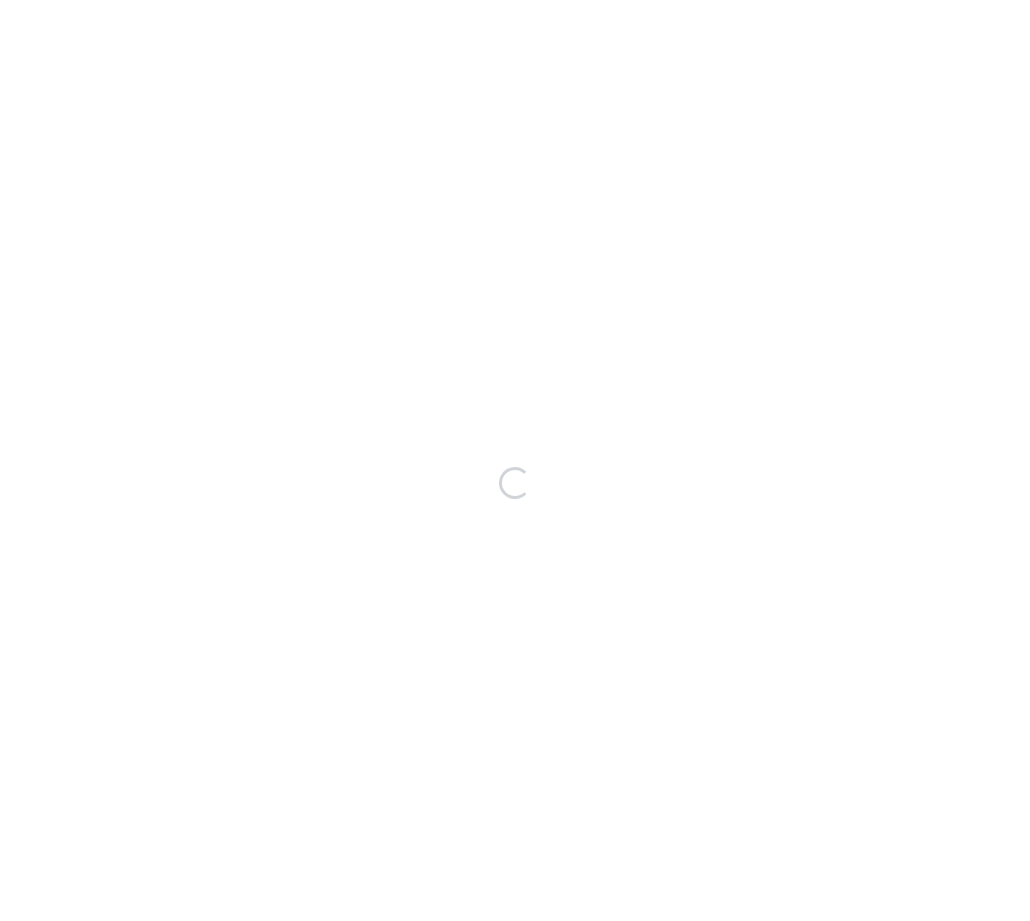 scroll, scrollTop: 0, scrollLeft: 0, axis: both 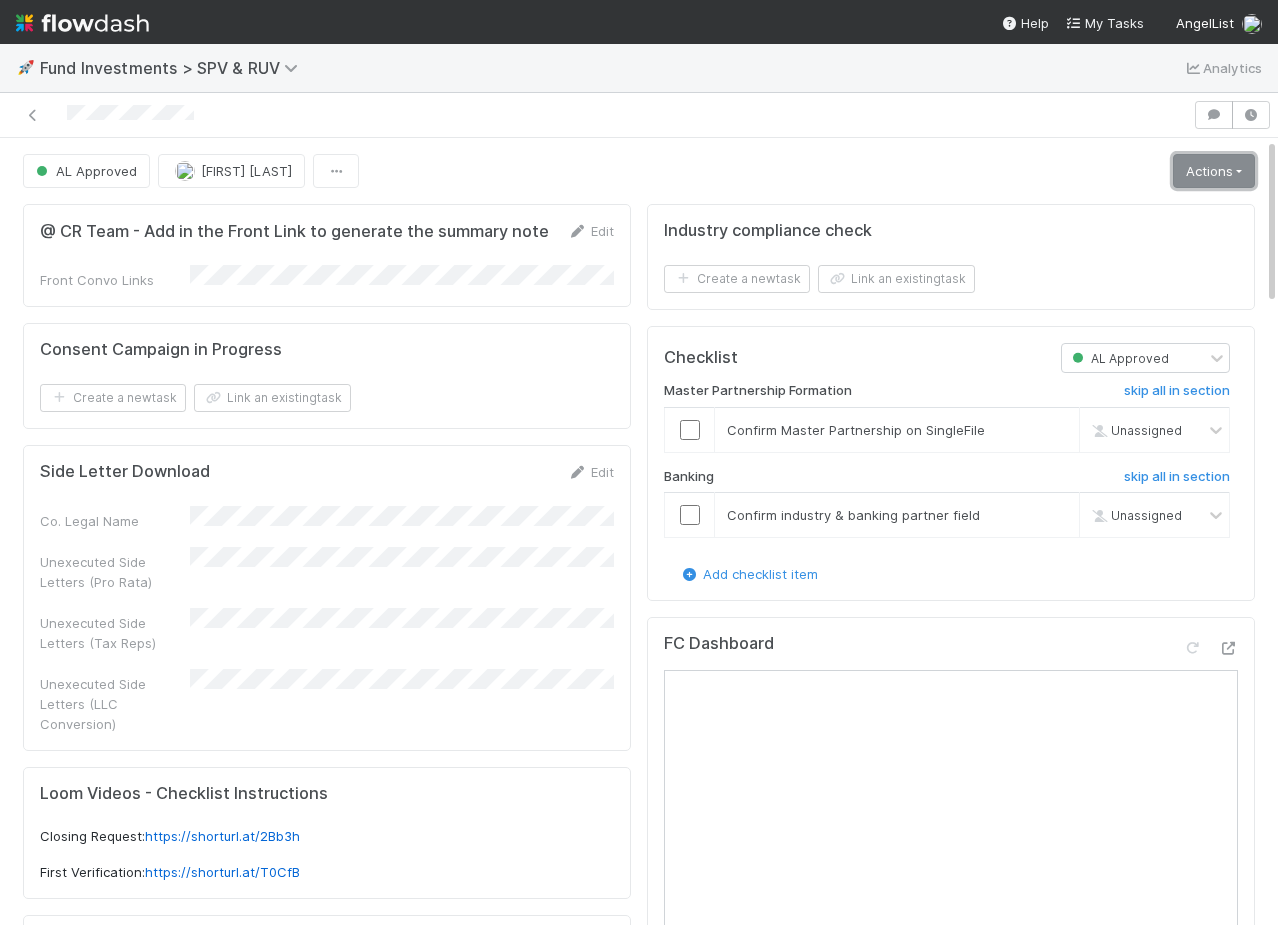 click on "Actions" at bounding box center [1214, 171] 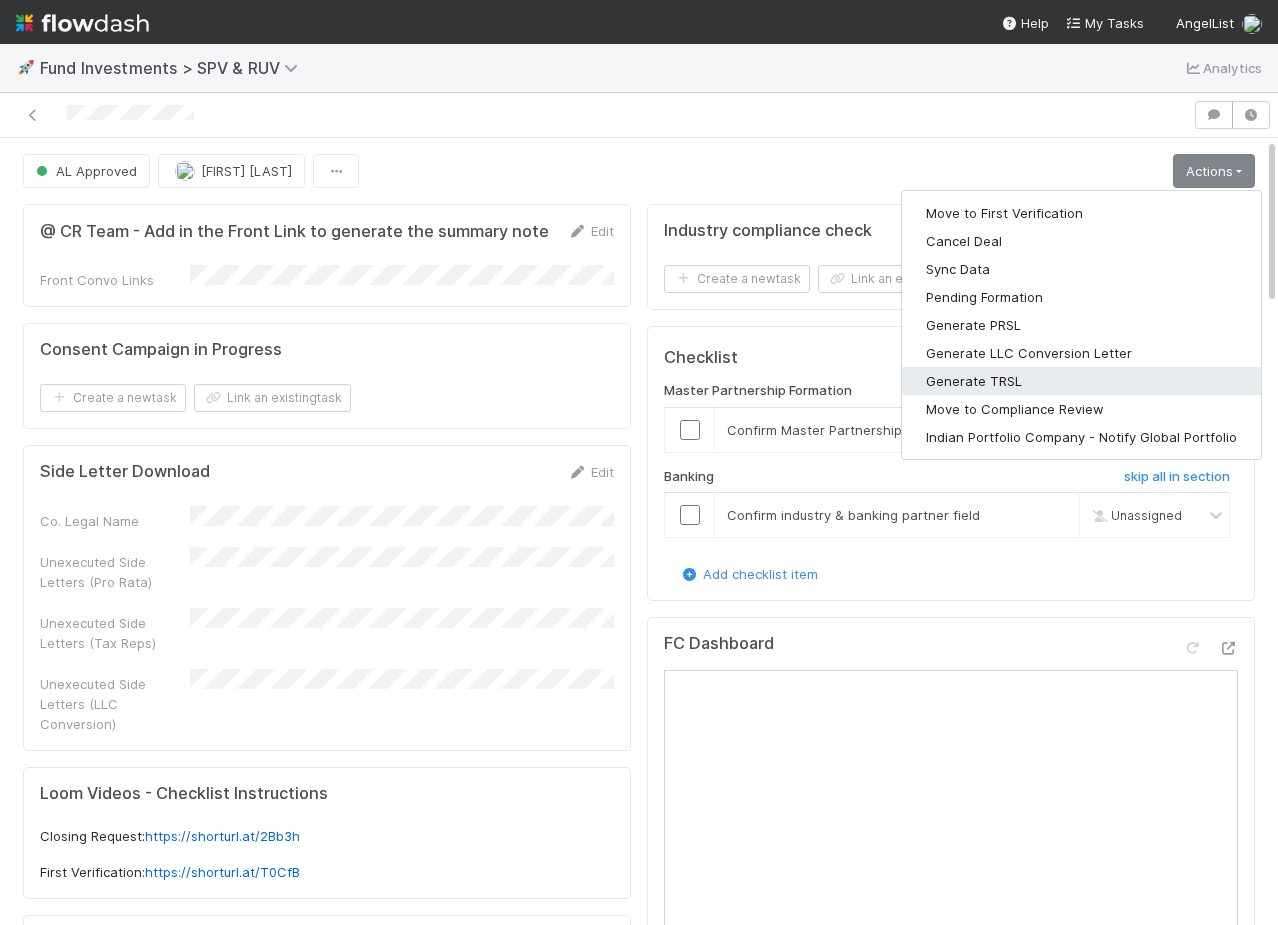 click on "Generate TRSL" at bounding box center [1081, 381] 